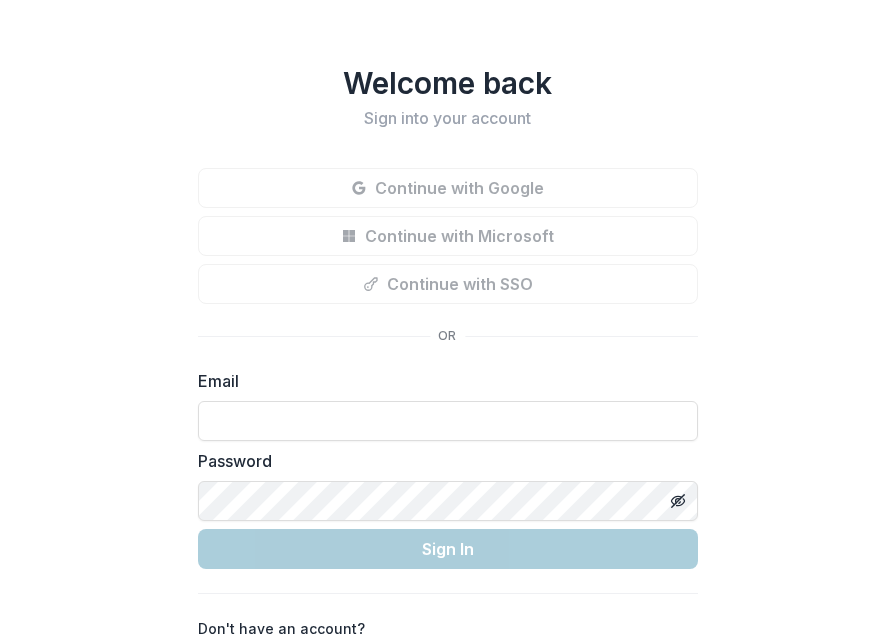 scroll, scrollTop: 0, scrollLeft: 0, axis: both 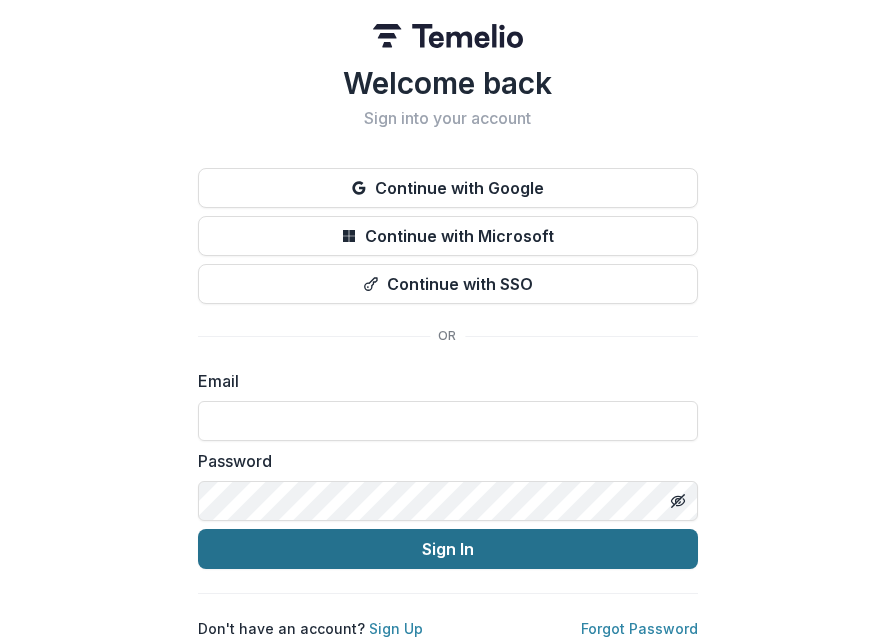 click on "Sign In" at bounding box center (448, 549) 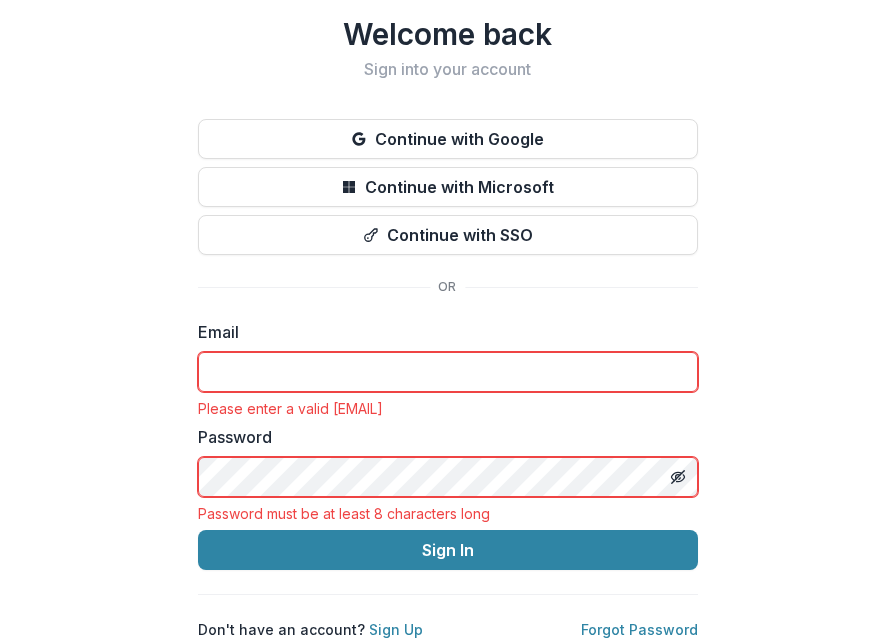 scroll, scrollTop: 64, scrollLeft: 0, axis: vertical 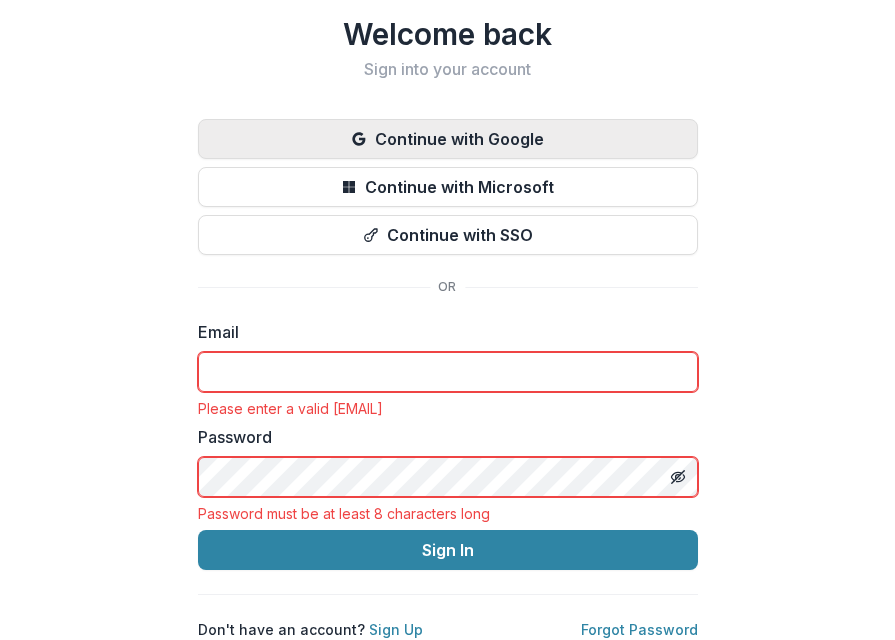 click on "Continue with Google" at bounding box center (448, 139) 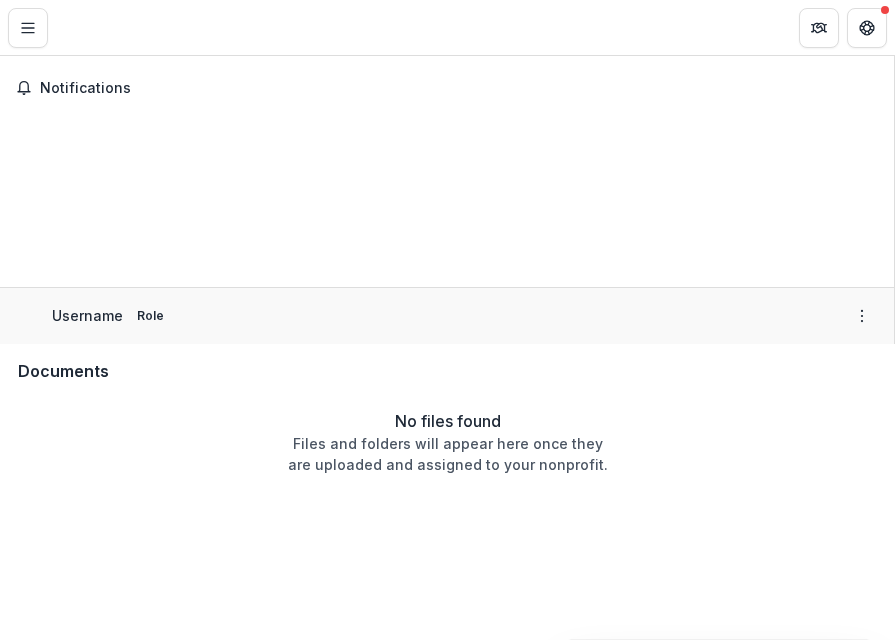 scroll, scrollTop: 0, scrollLeft: 0, axis: both 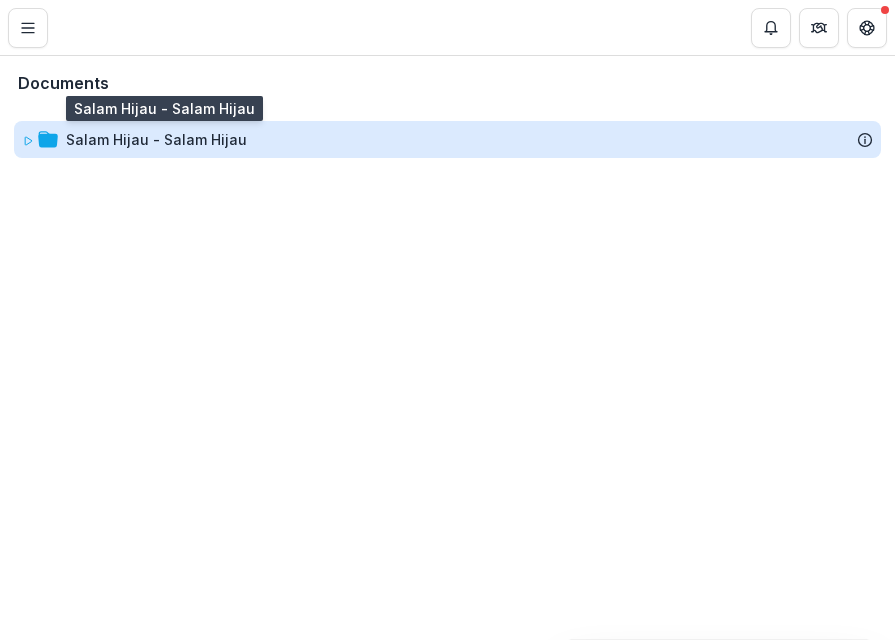 click on "Salam Hijau - Salam Hijau" at bounding box center [156, 139] 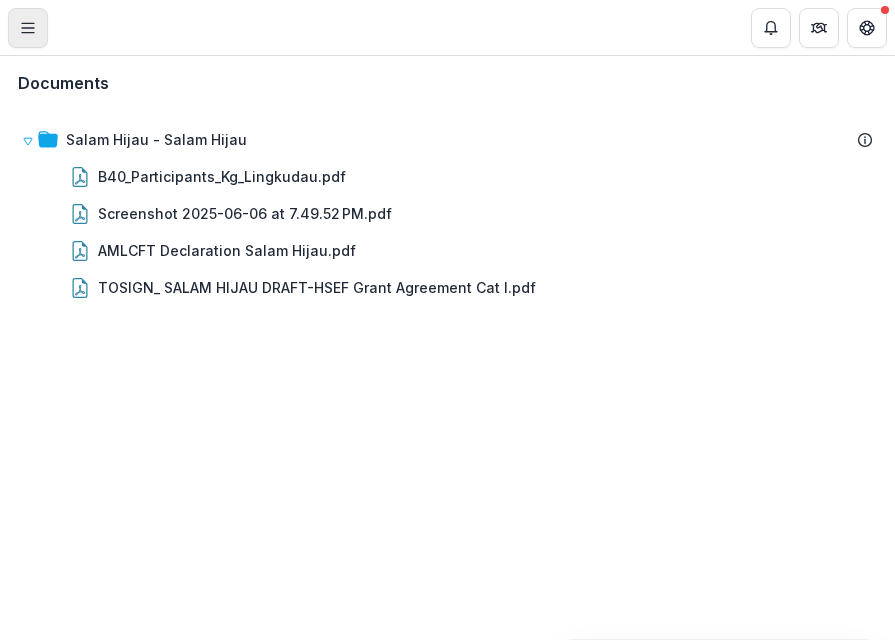 click 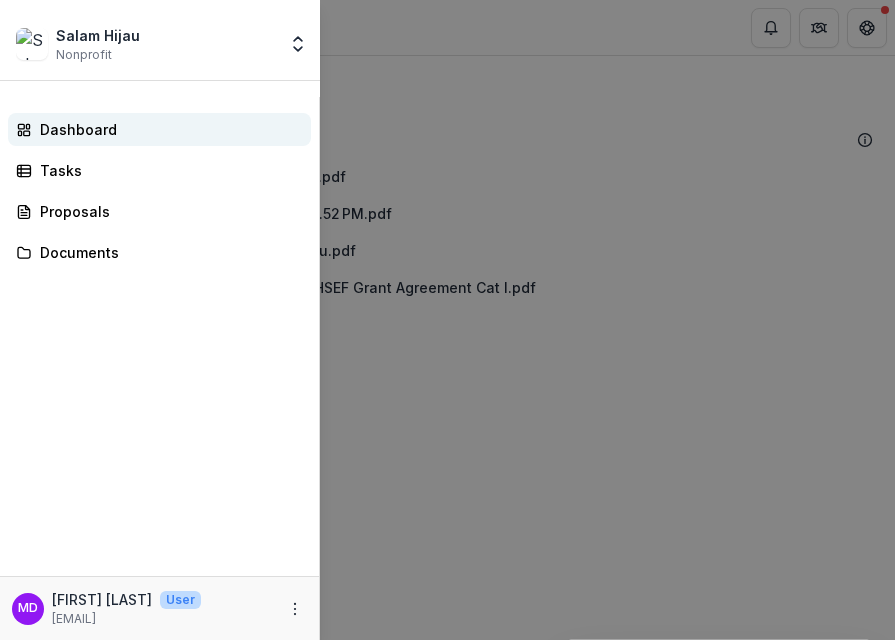 click on "Dashboard" at bounding box center [167, 129] 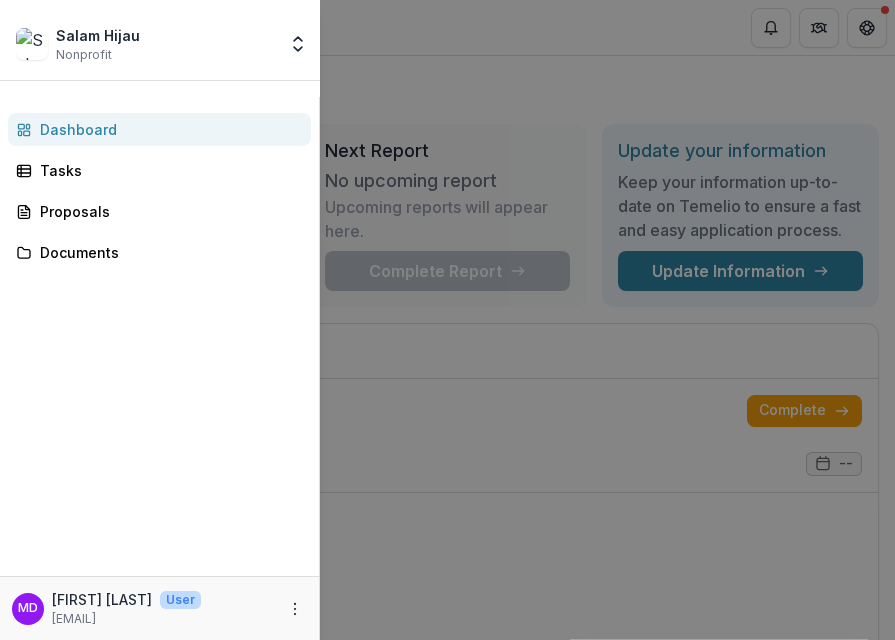 click on "Salam Hijau Nonprofit Team Settings Settings Dashboard Tasks Proposals Documents MD [PERSON] User [EMAIL]" at bounding box center (447, 320) 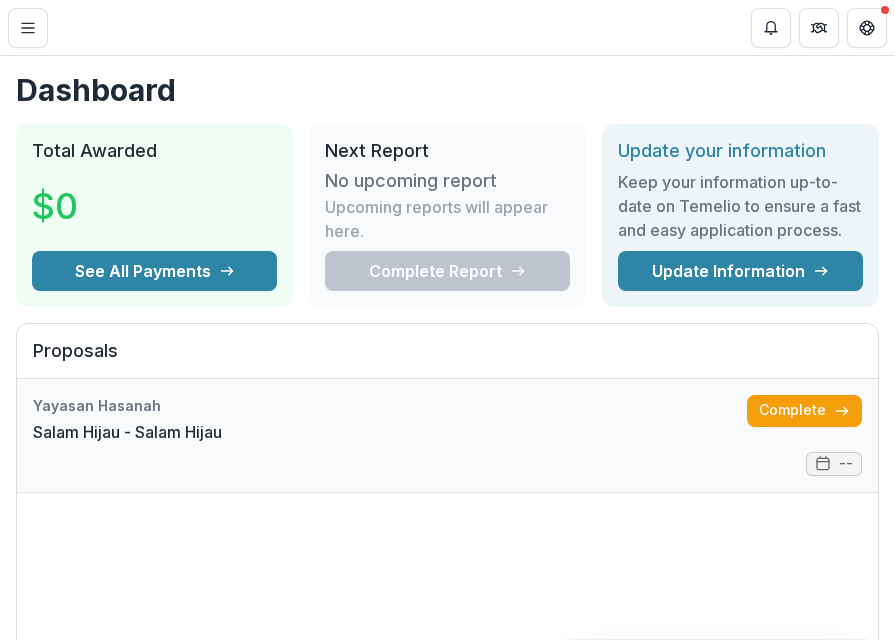 scroll, scrollTop: 0, scrollLeft: 0, axis: both 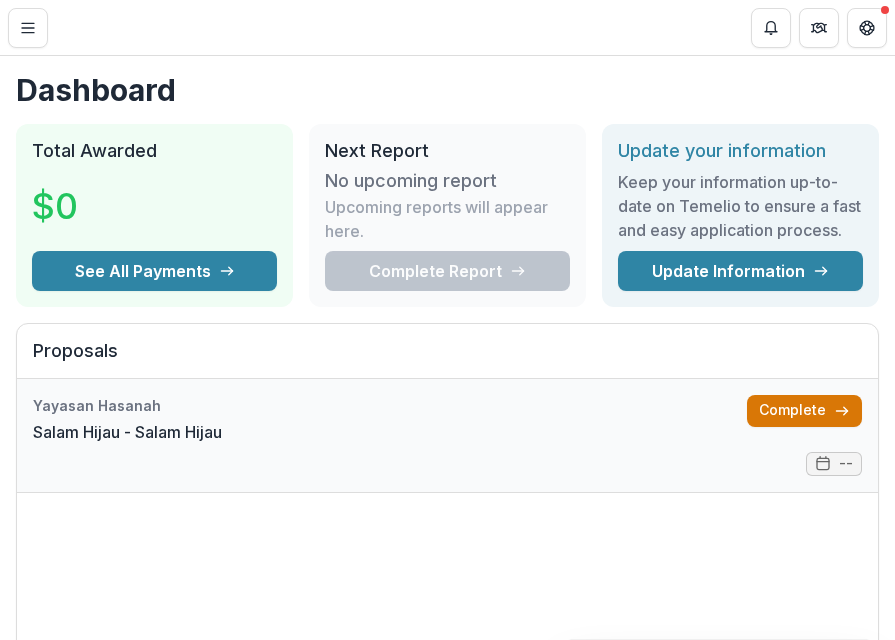 click on "Complete" at bounding box center (804, 411) 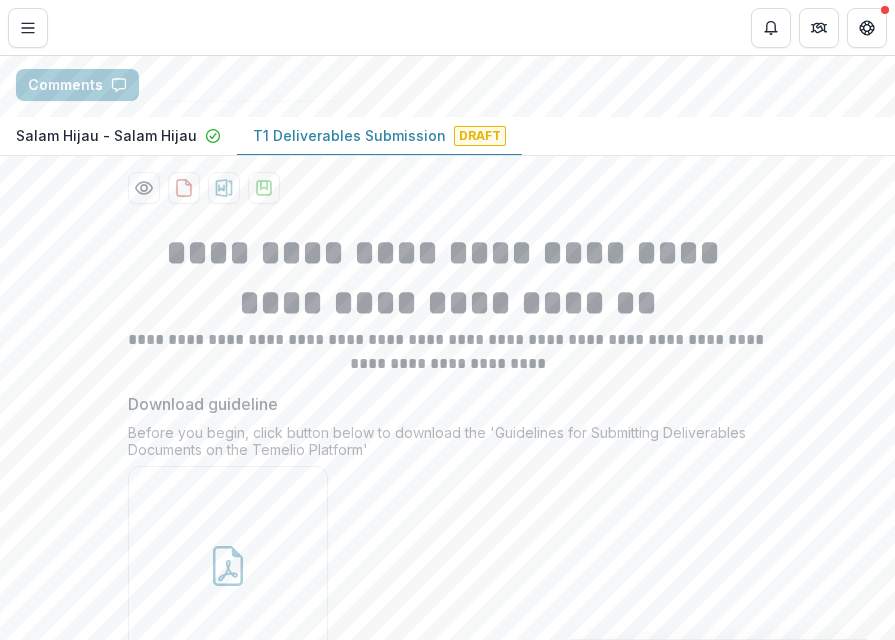 scroll, scrollTop: 344, scrollLeft: 0, axis: vertical 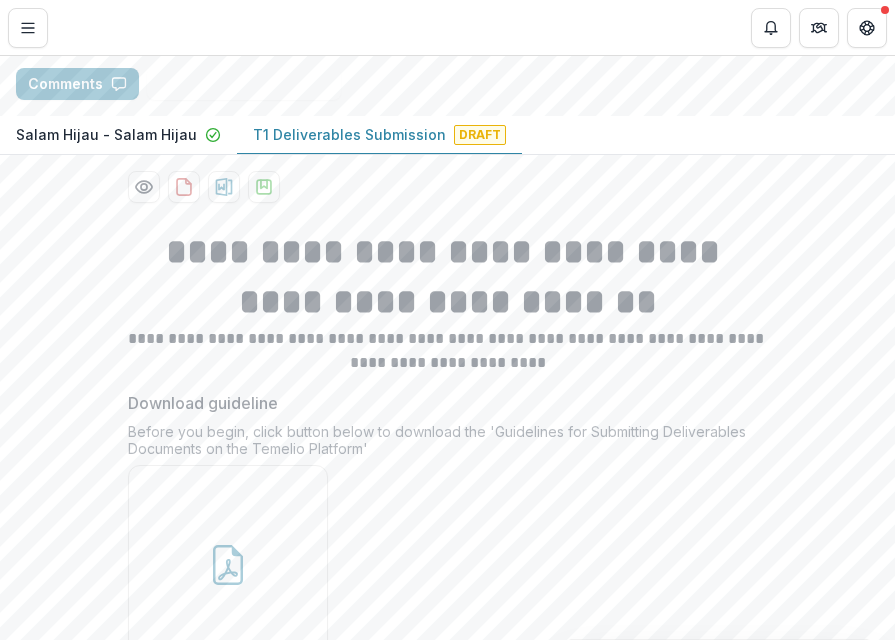 click on "Salam Hijau - Salam Hijau" at bounding box center (106, 134) 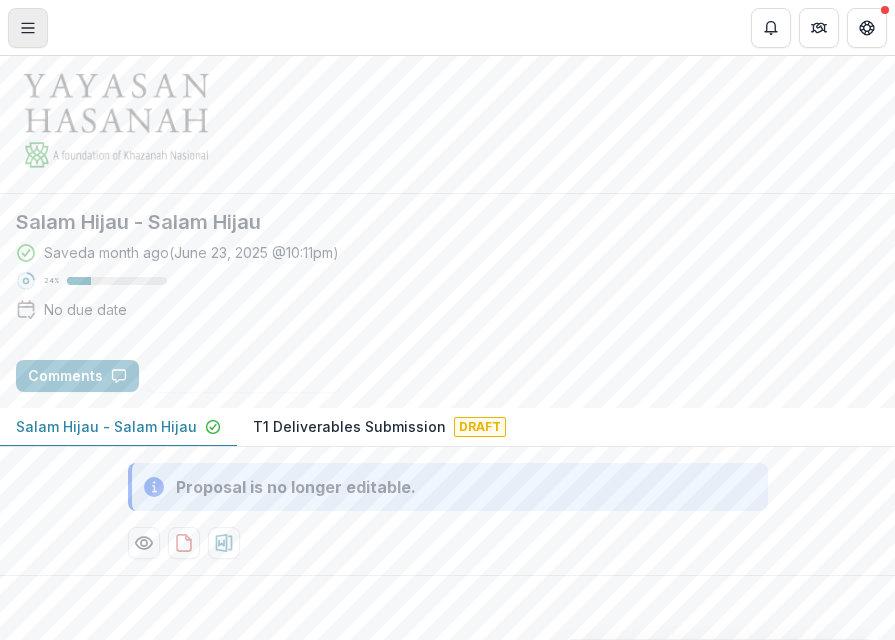 click 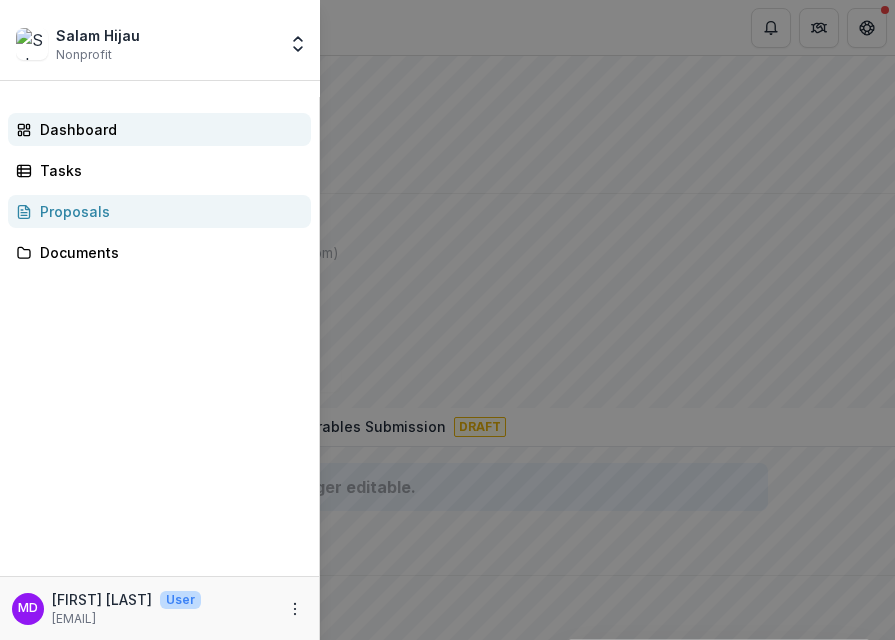 click on "Dashboard" at bounding box center (167, 129) 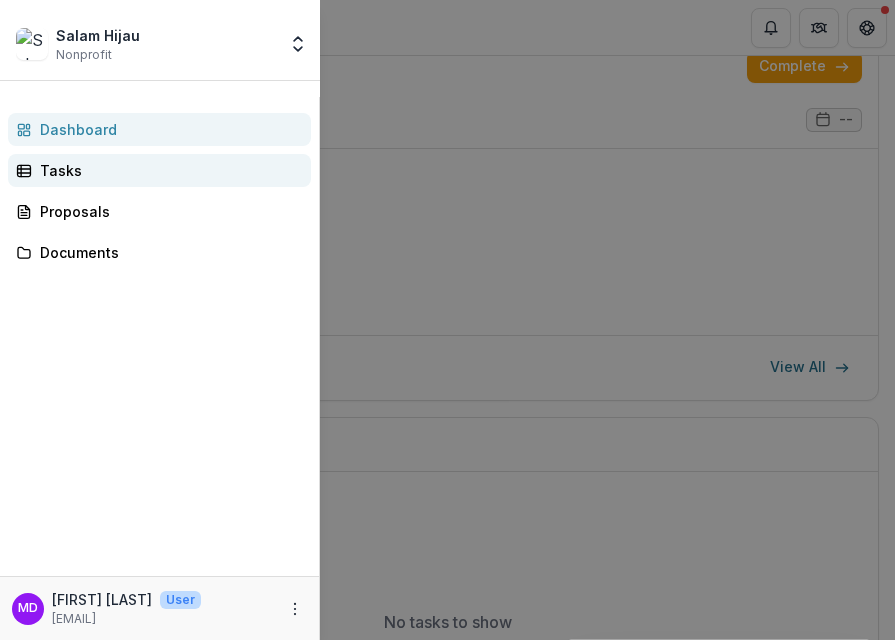 click on "Tasks" at bounding box center [167, 170] 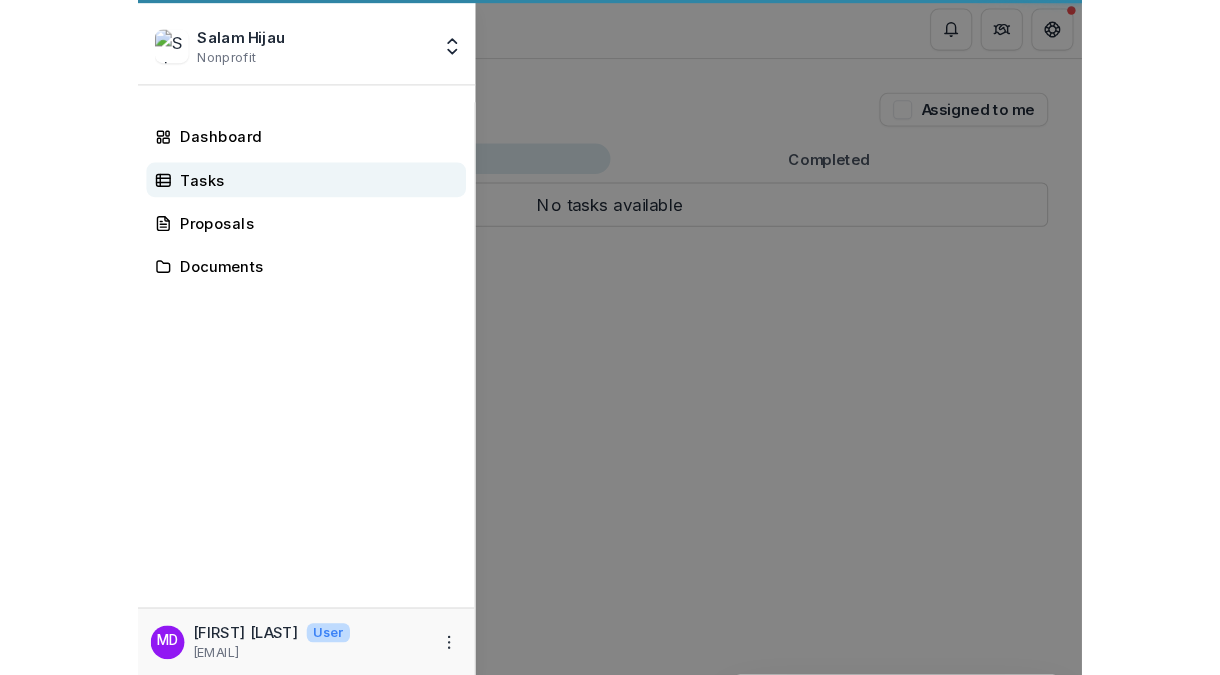 scroll, scrollTop: 0, scrollLeft: 0, axis: both 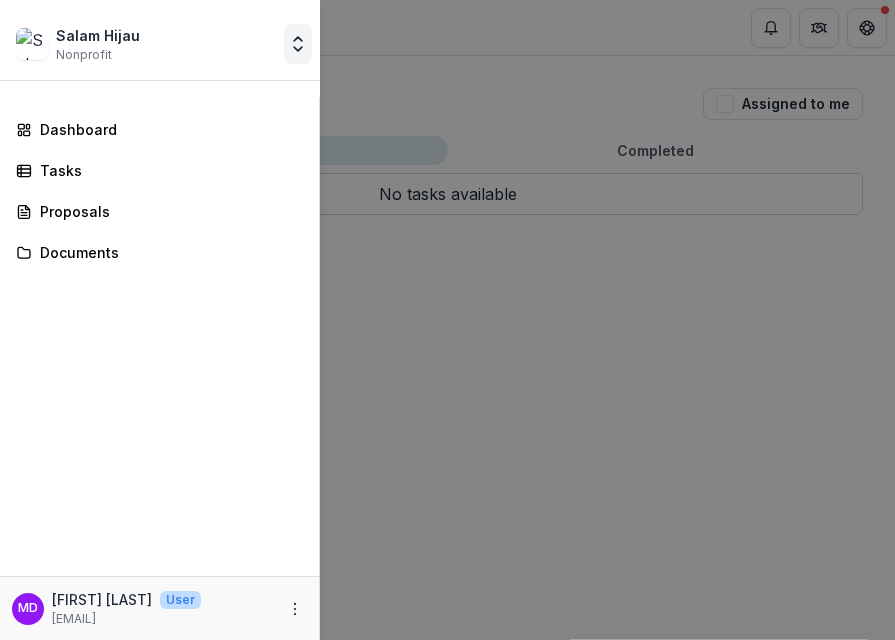 click at bounding box center [298, 44] 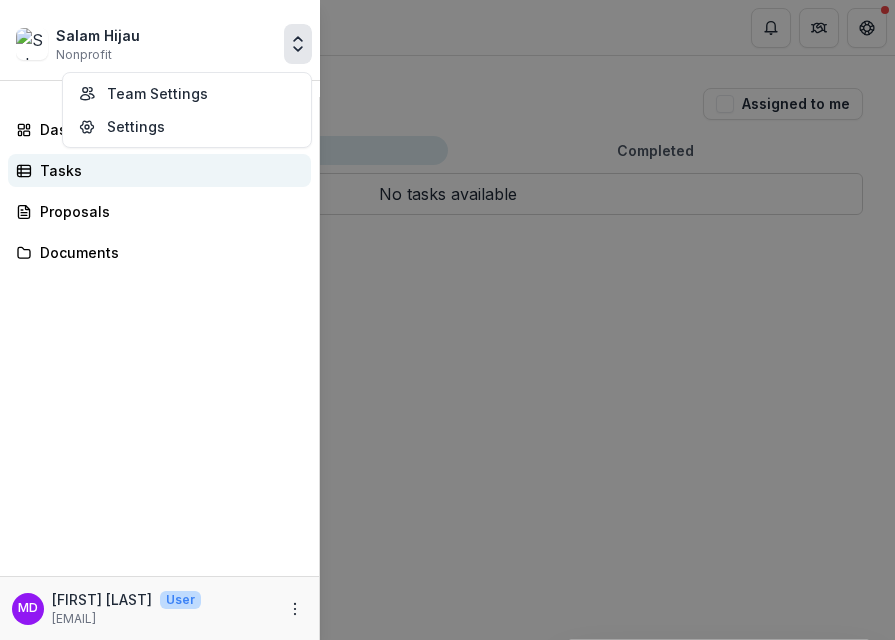 click on "Tasks" at bounding box center [167, 170] 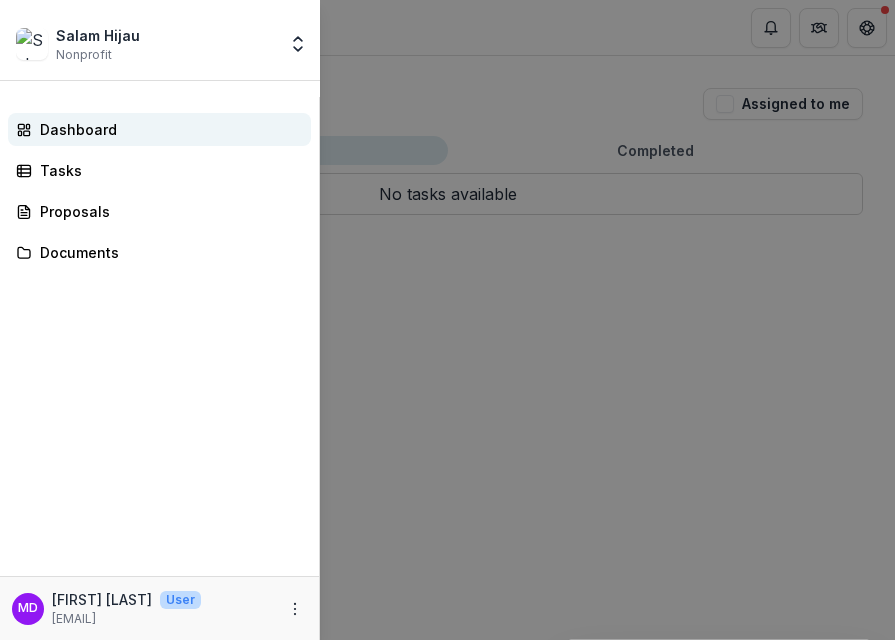 click on "Dashboard" at bounding box center (159, 129) 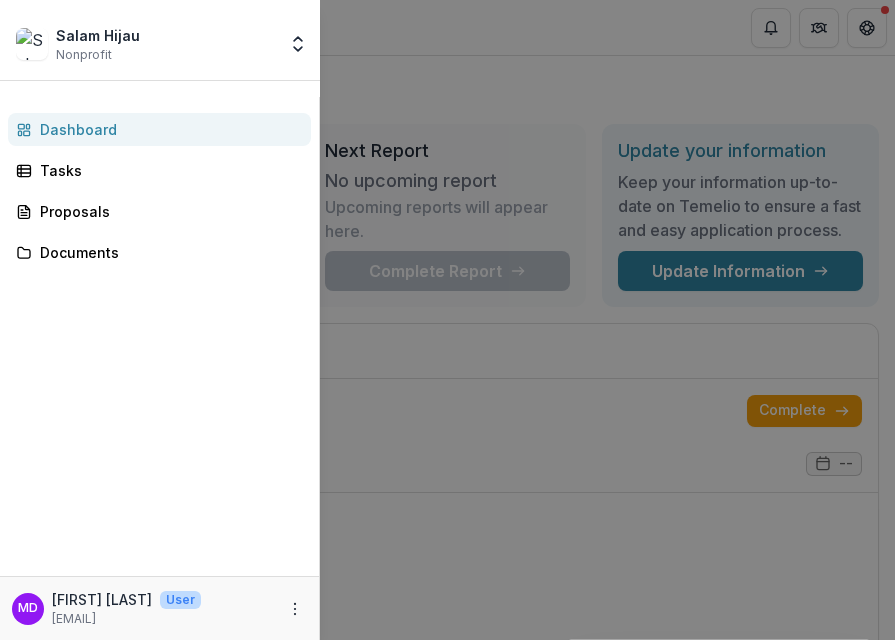 click on "Salam Hijau Nonprofit Team Settings Settings Dashboard Tasks Proposals Documents MD [PERSON] User [EMAIL]" at bounding box center (447, 320) 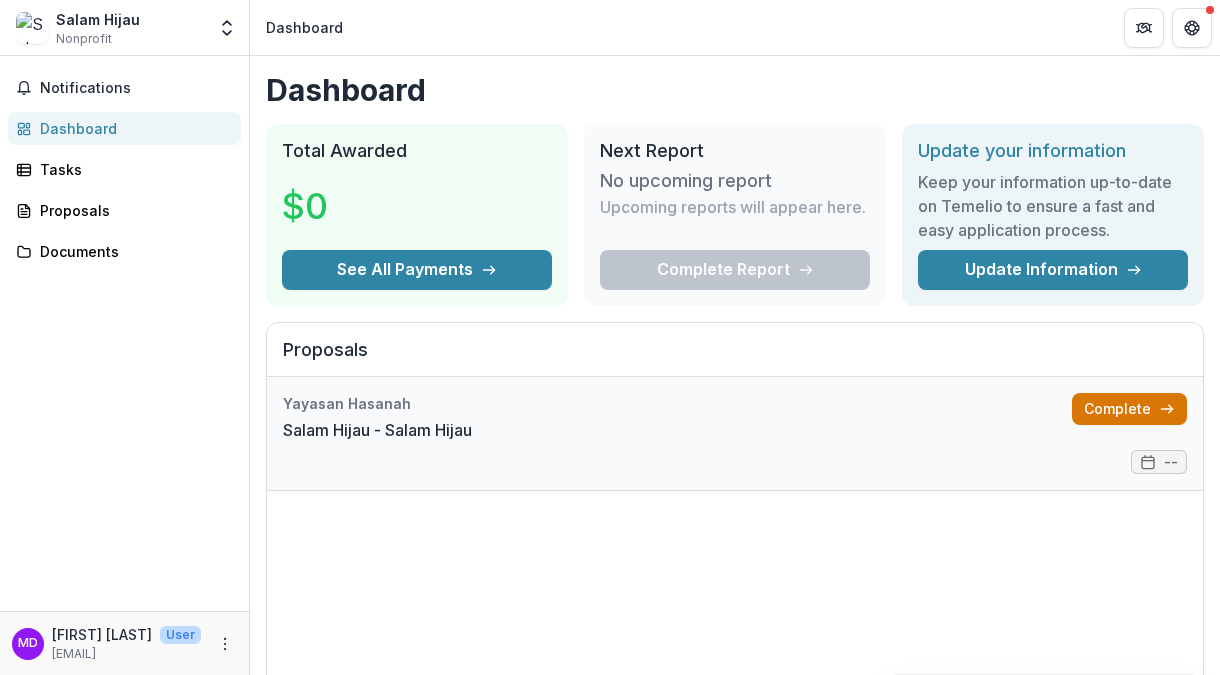 click on "Complete" at bounding box center (1129, 409) 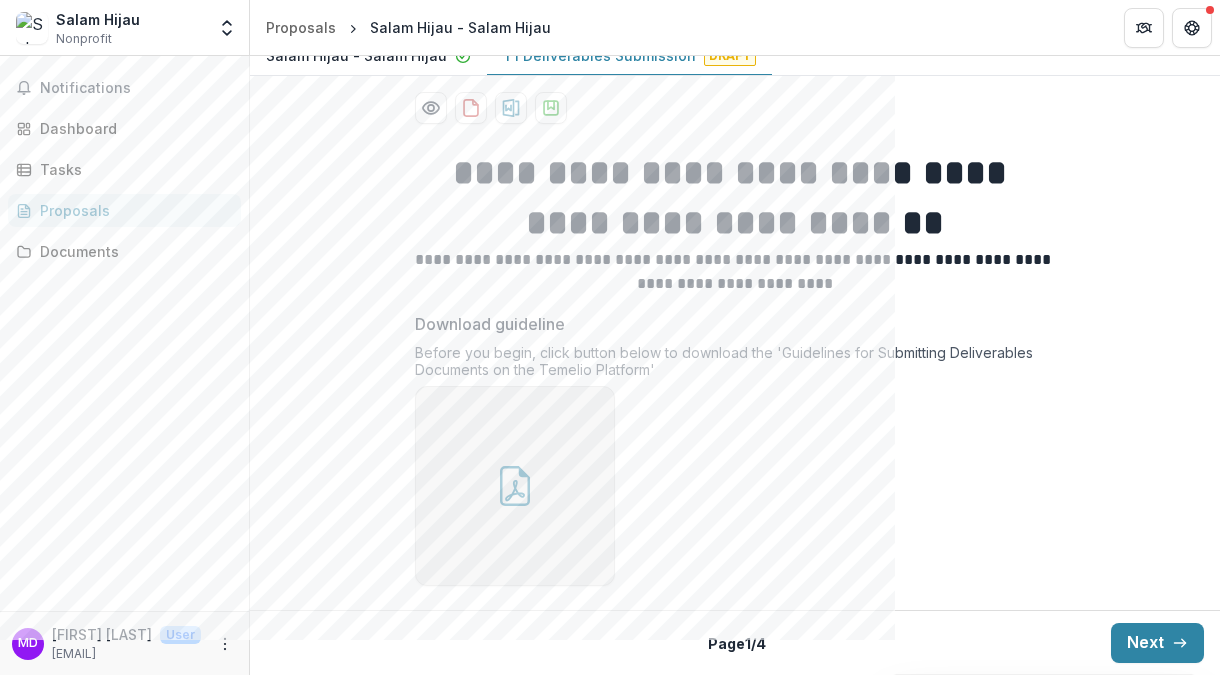 scroll, scrollTop: 359, scrollLeft: 0, axis: vertical 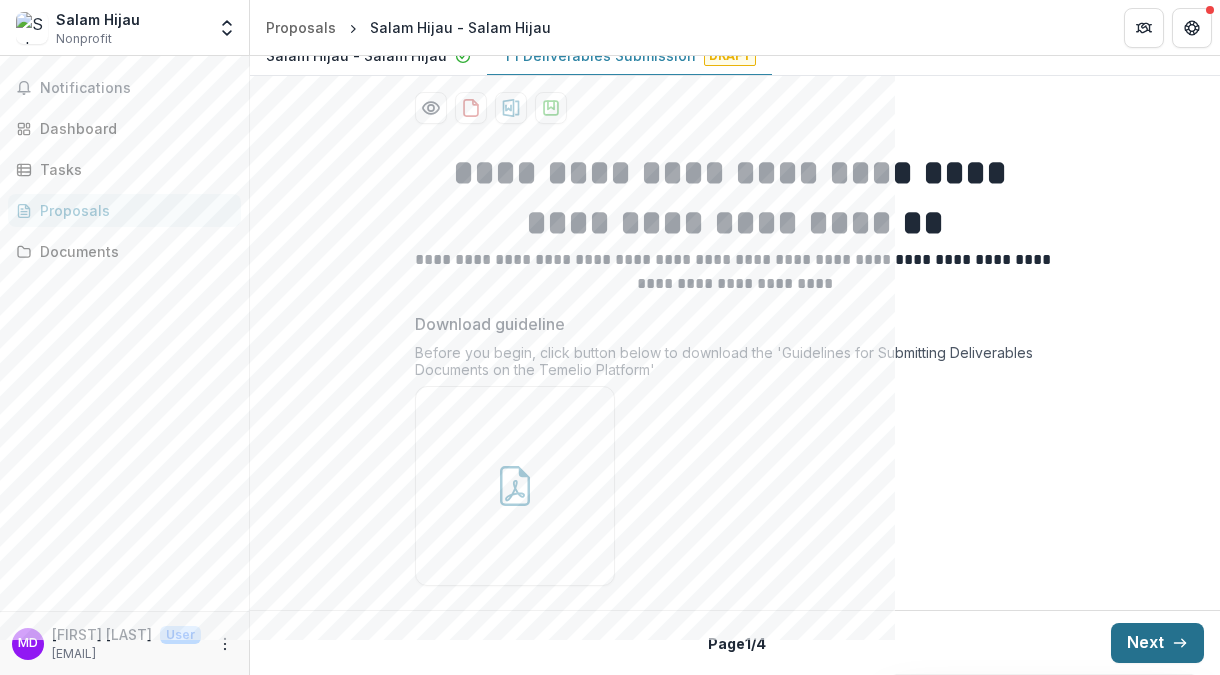 click on "Next" at bounding box center (1157, 643) 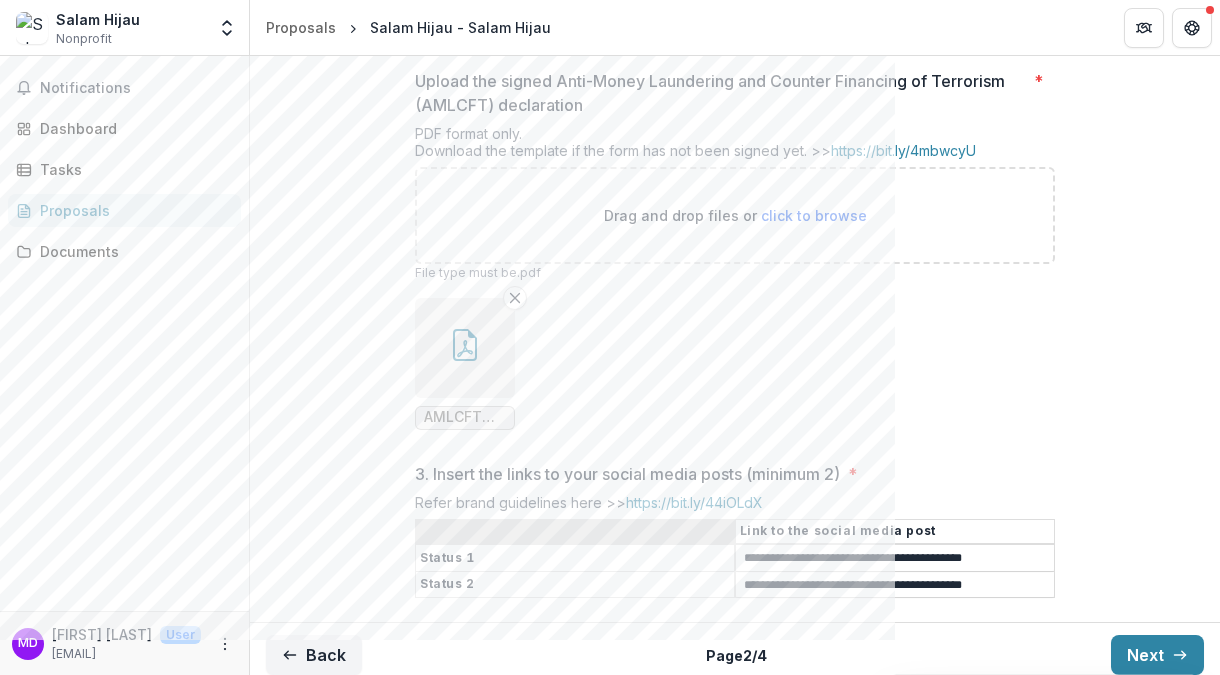 scroll, scrollTop: 960, scrollLeft: 0, axis: vertical 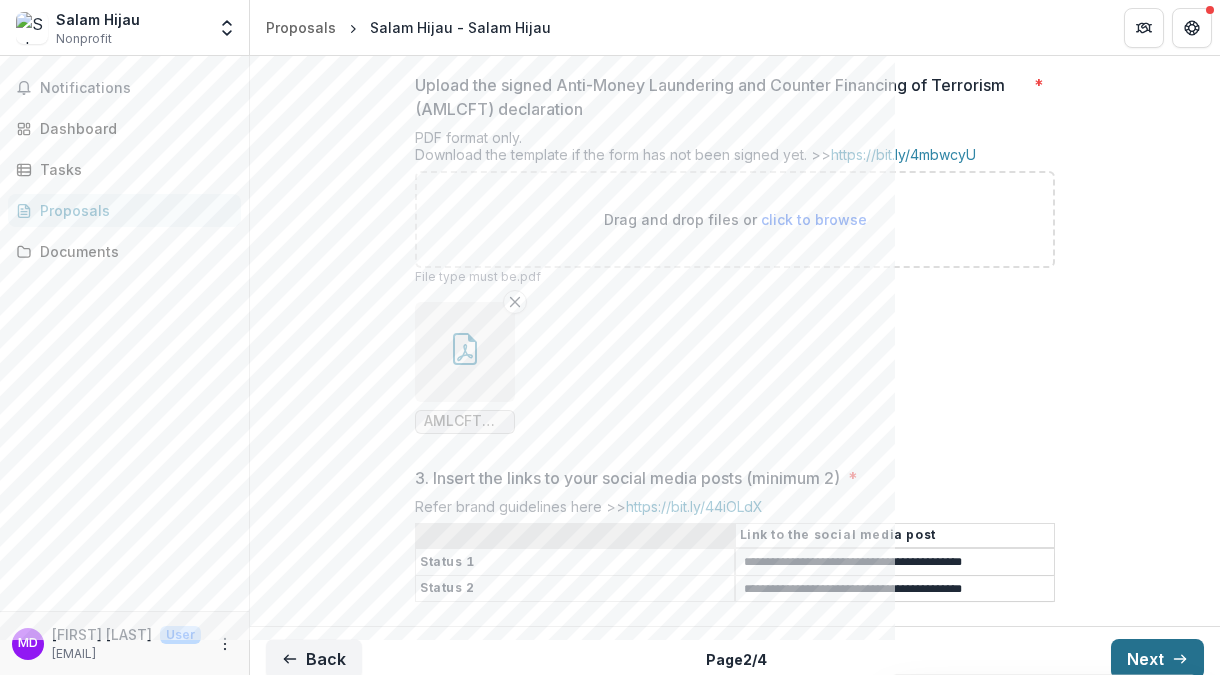 click on "Next" at bounding box center (1157, 659) 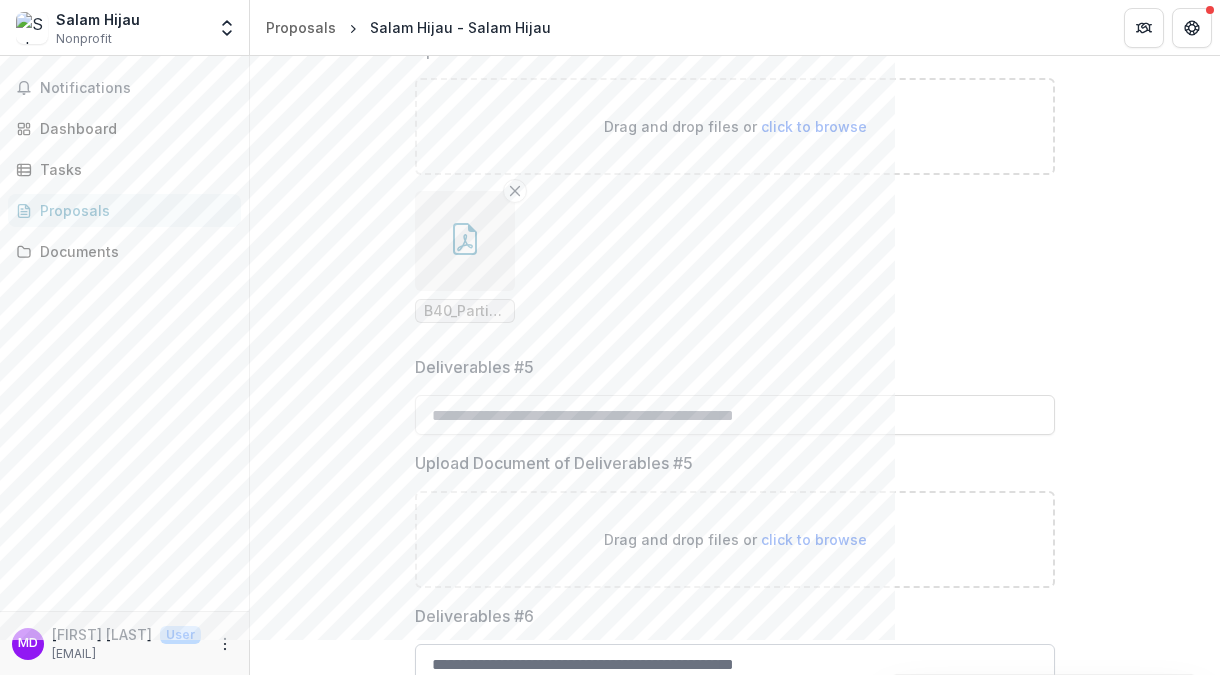 scroll, scrollTop: 807, scrollLeft: 0, axis: vertical 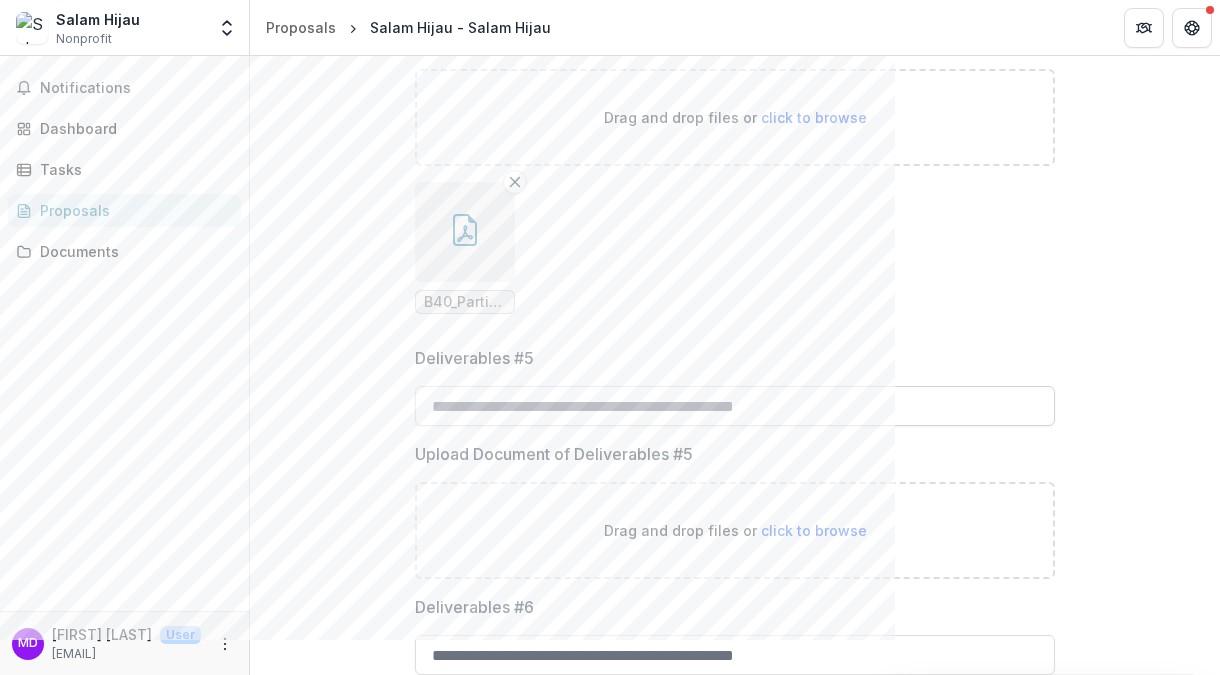 click on "Deliverables #5" at bounding box center (735, 406) 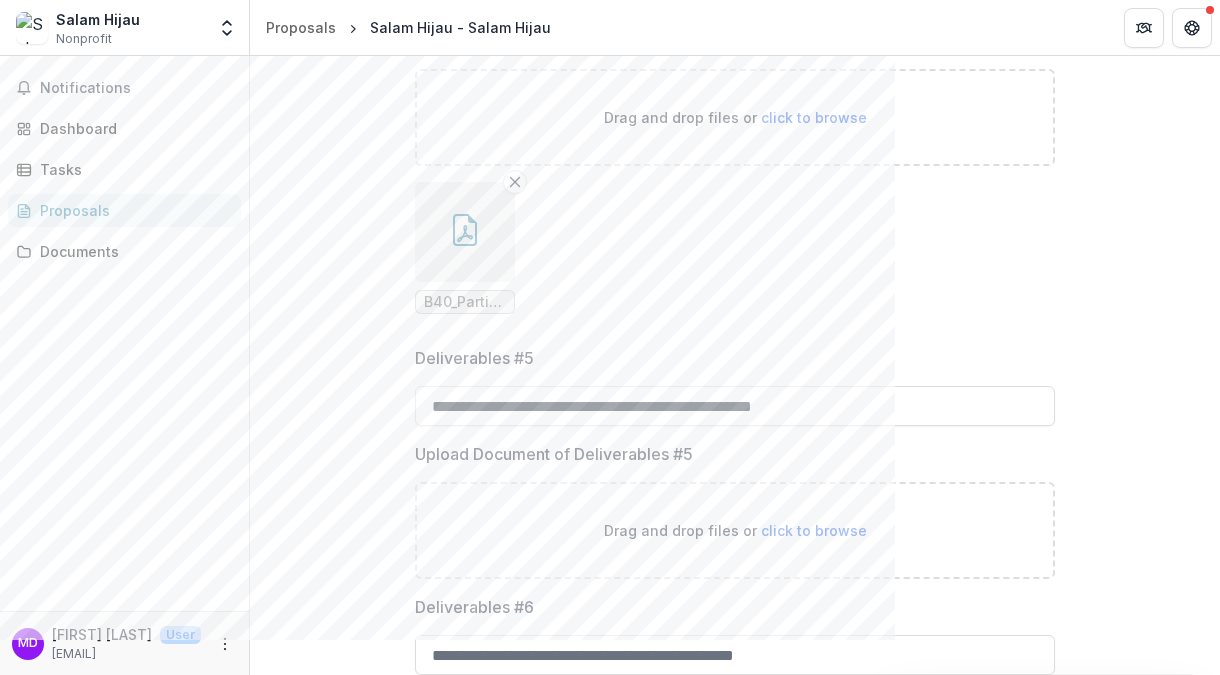 type on "**********" 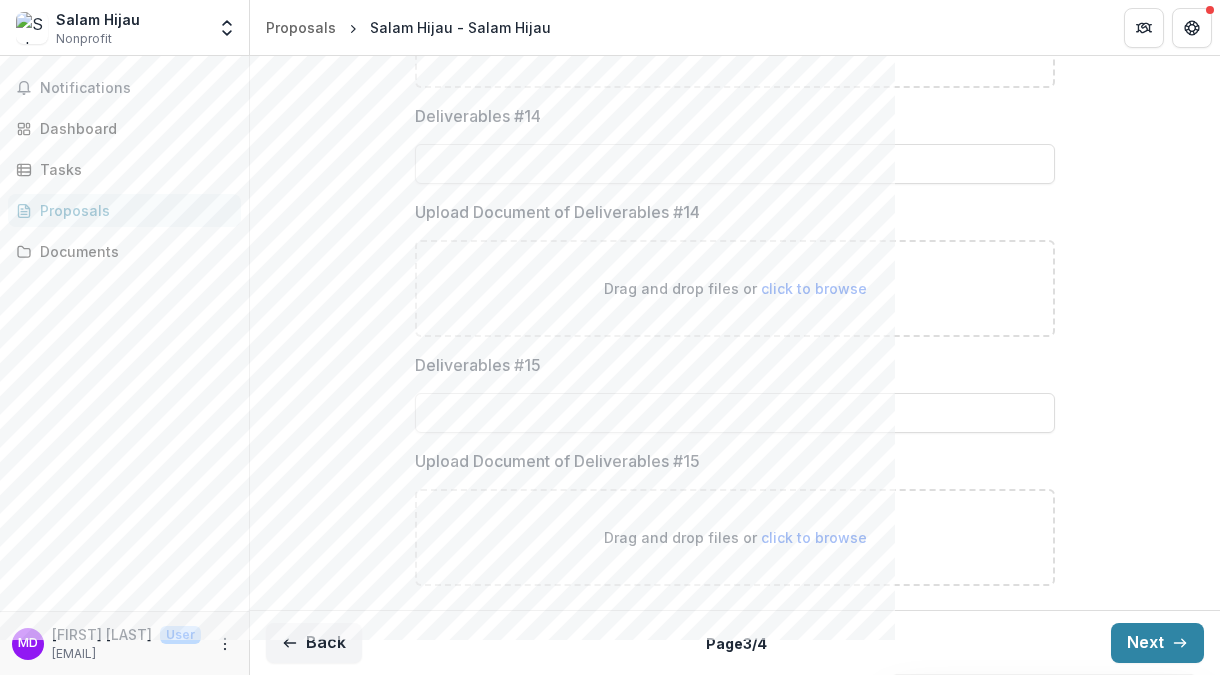 scroll, scrollTop: 3454, scrollLeft: 0, axis: vertical 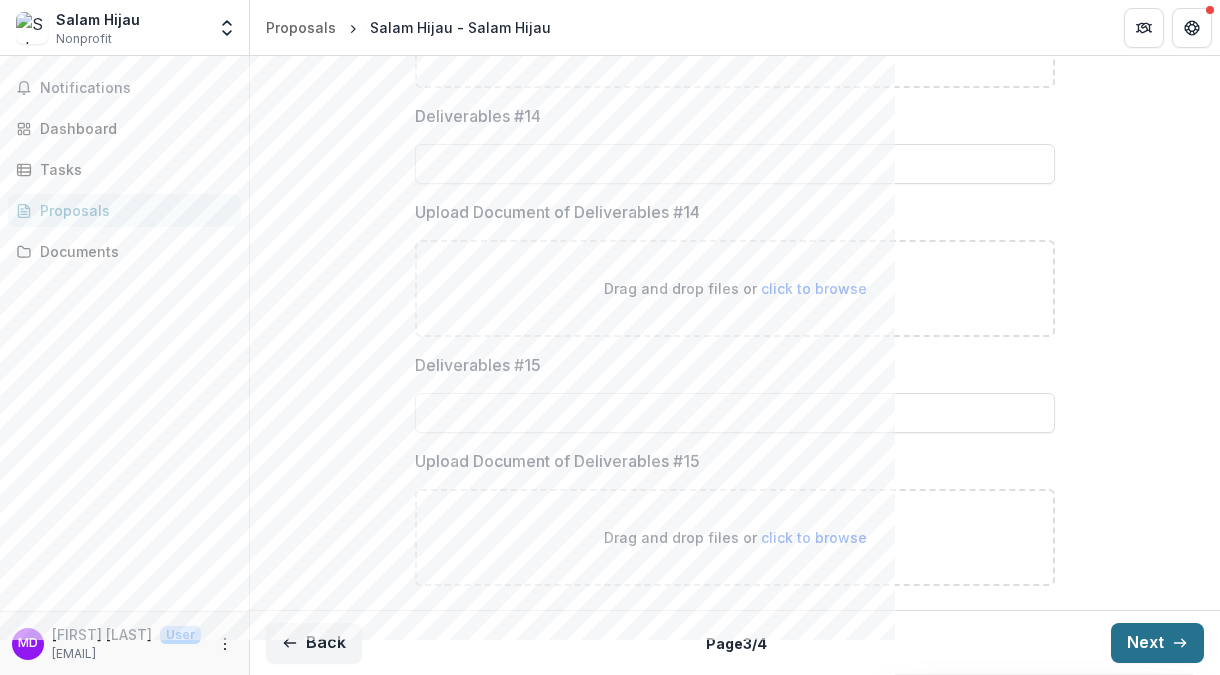 click 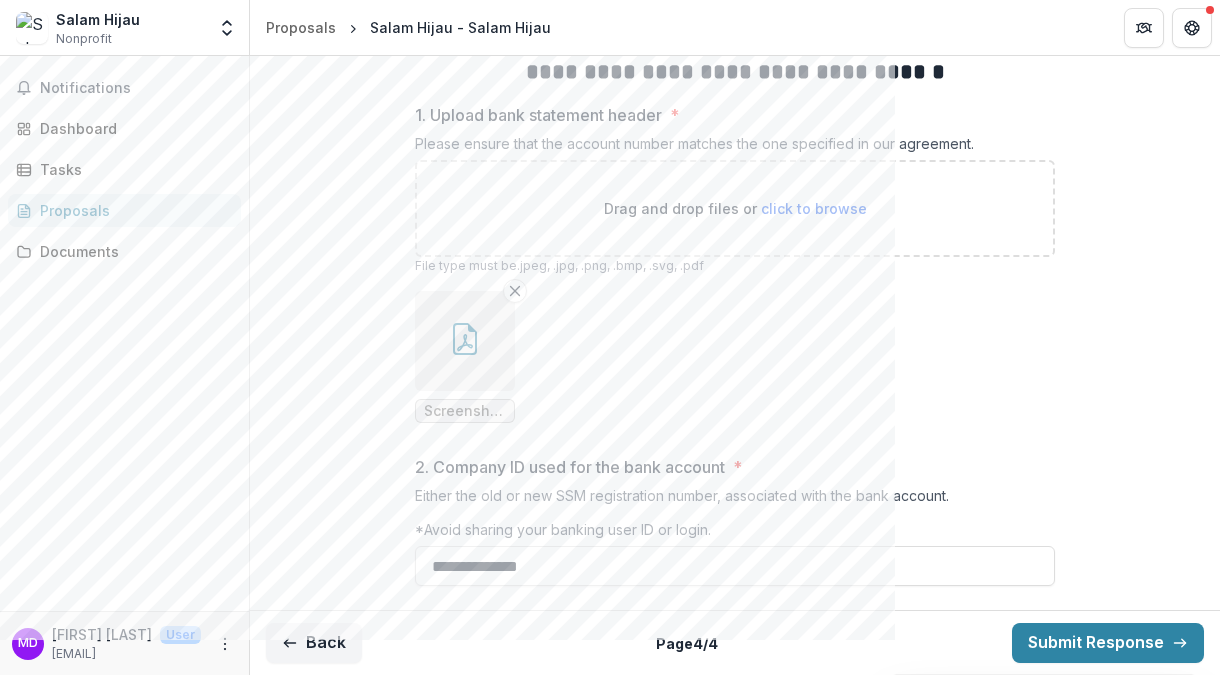 scroll, scrollTop: 450, scrollLeft: 0, axis: vertical 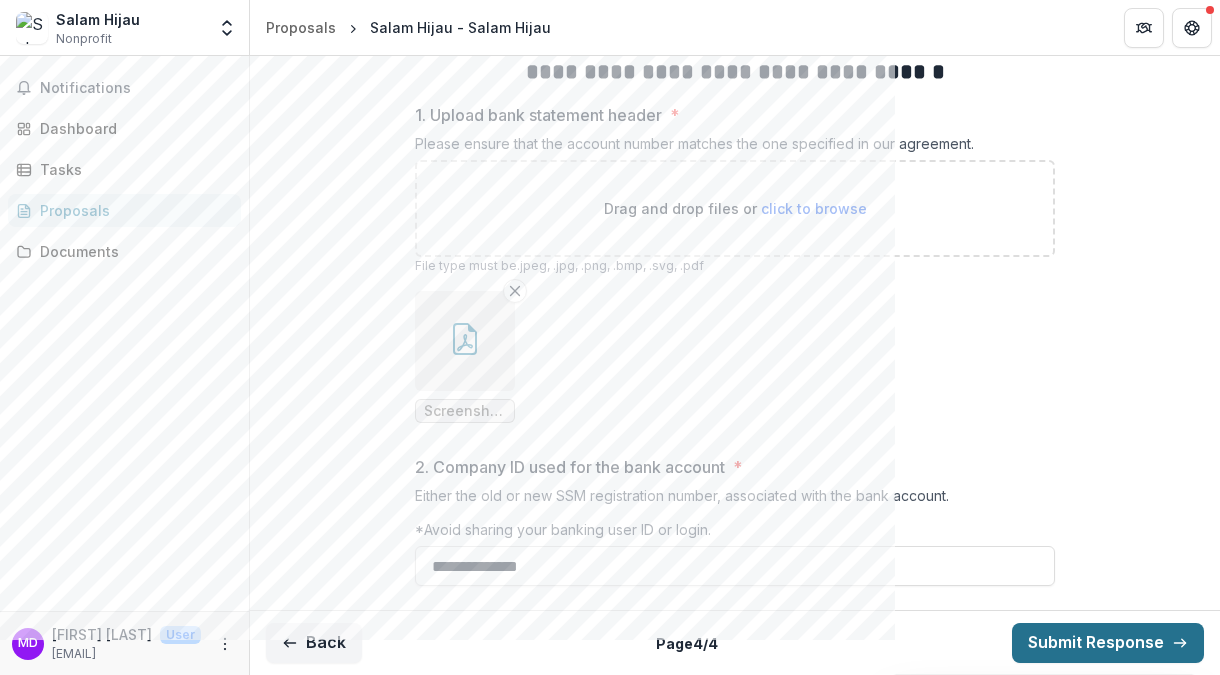 click on "Submit Response" at bounding box center [1108, 643] 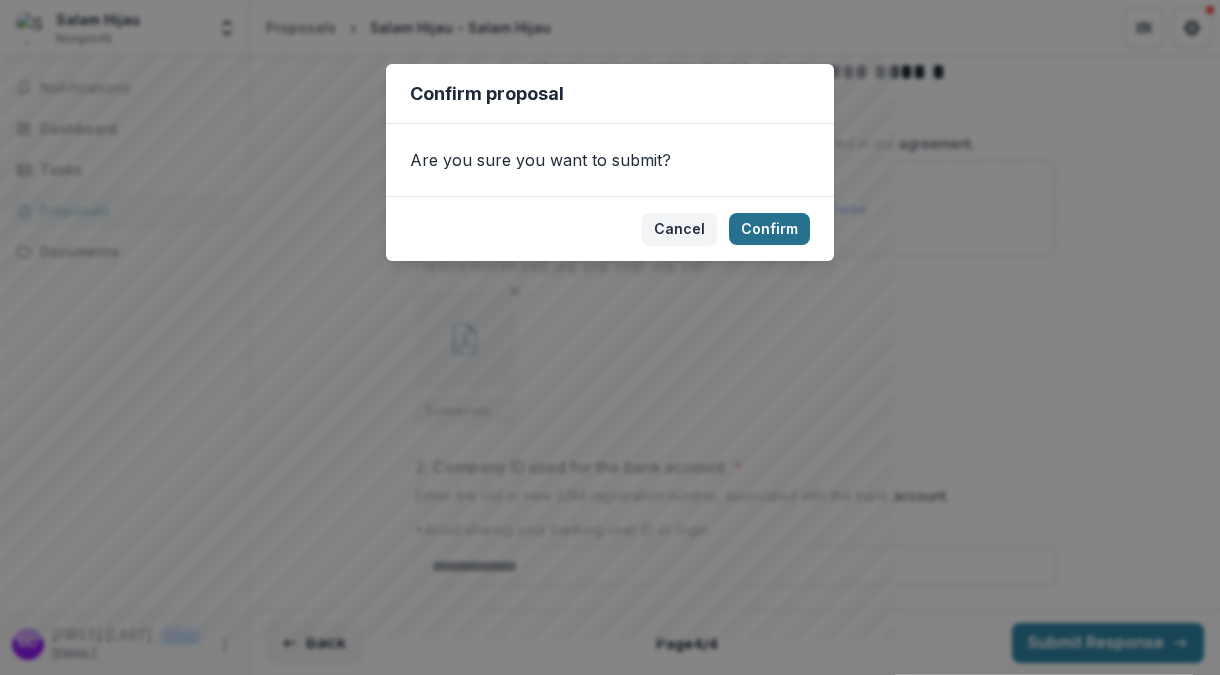 click on "Confirm" at bounding box center (769, 229) 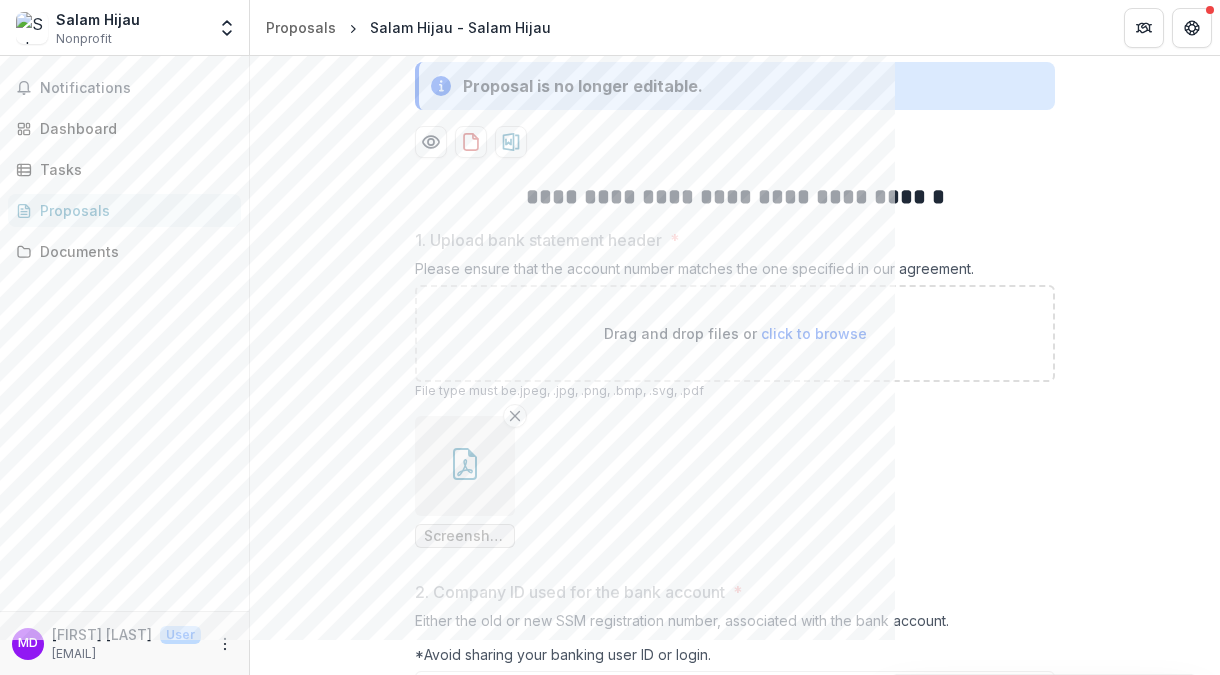 scroll, scrollTop: 388, scrollLeft: 0, axis: vertical 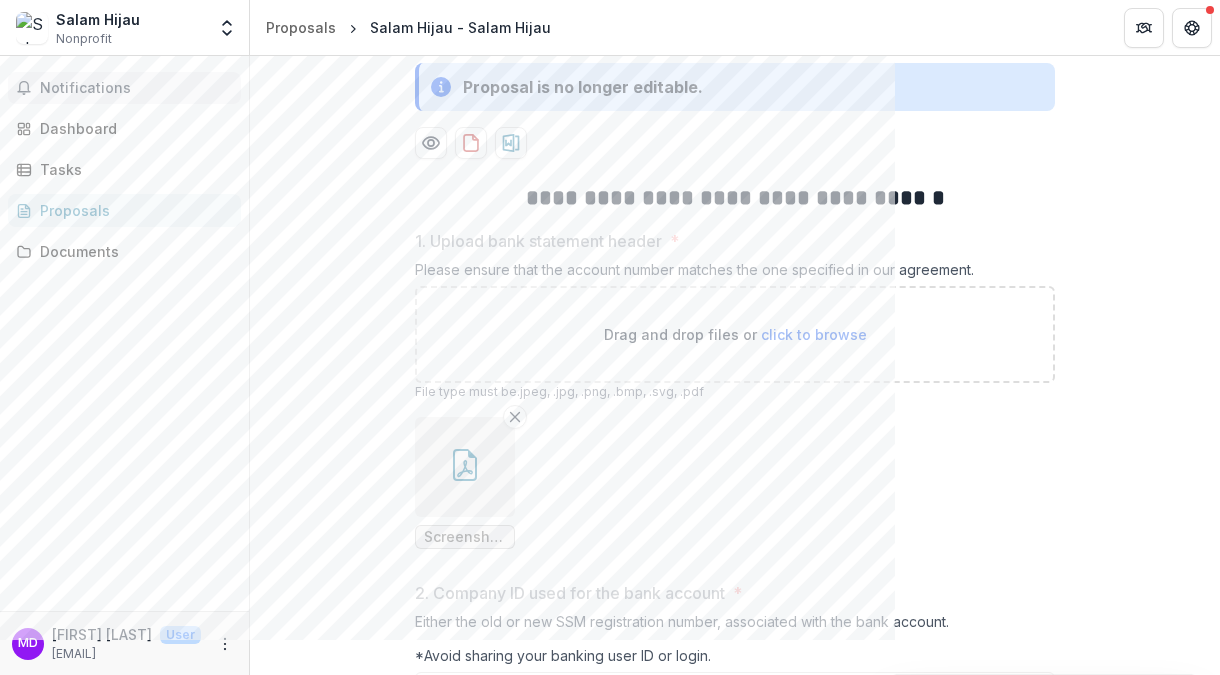 click on "Notifications" at bounding box center (136, 88) 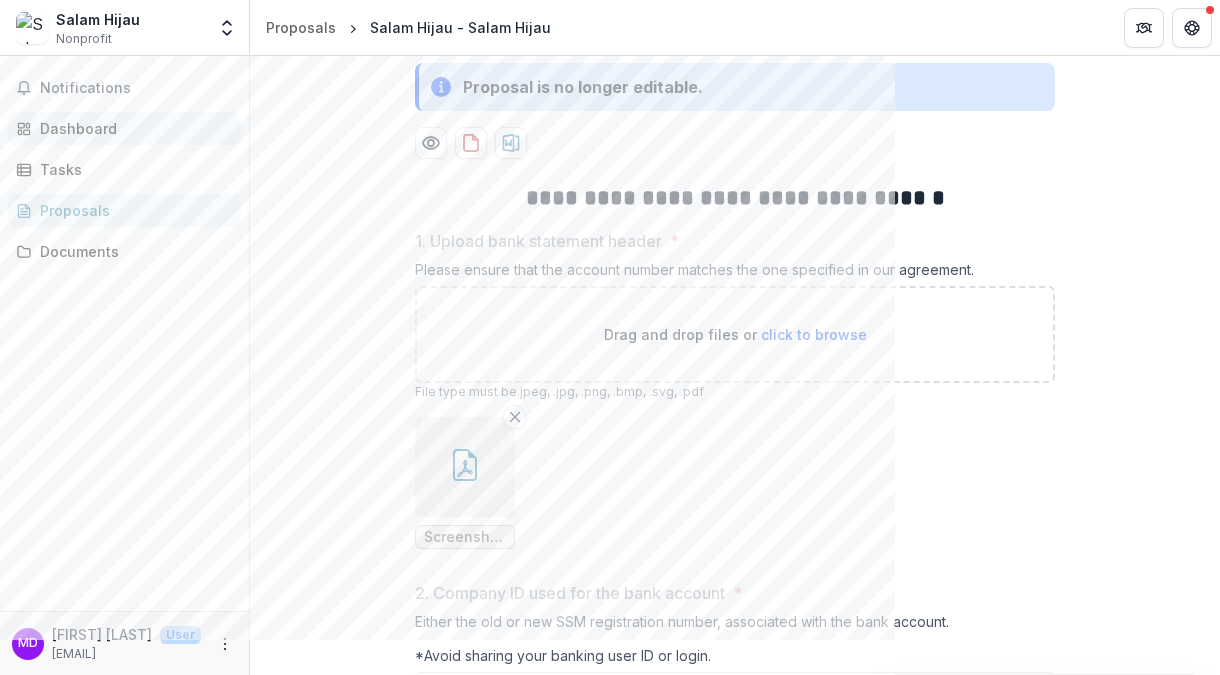 click on "Dashboard" at bounding box center (132, 128) 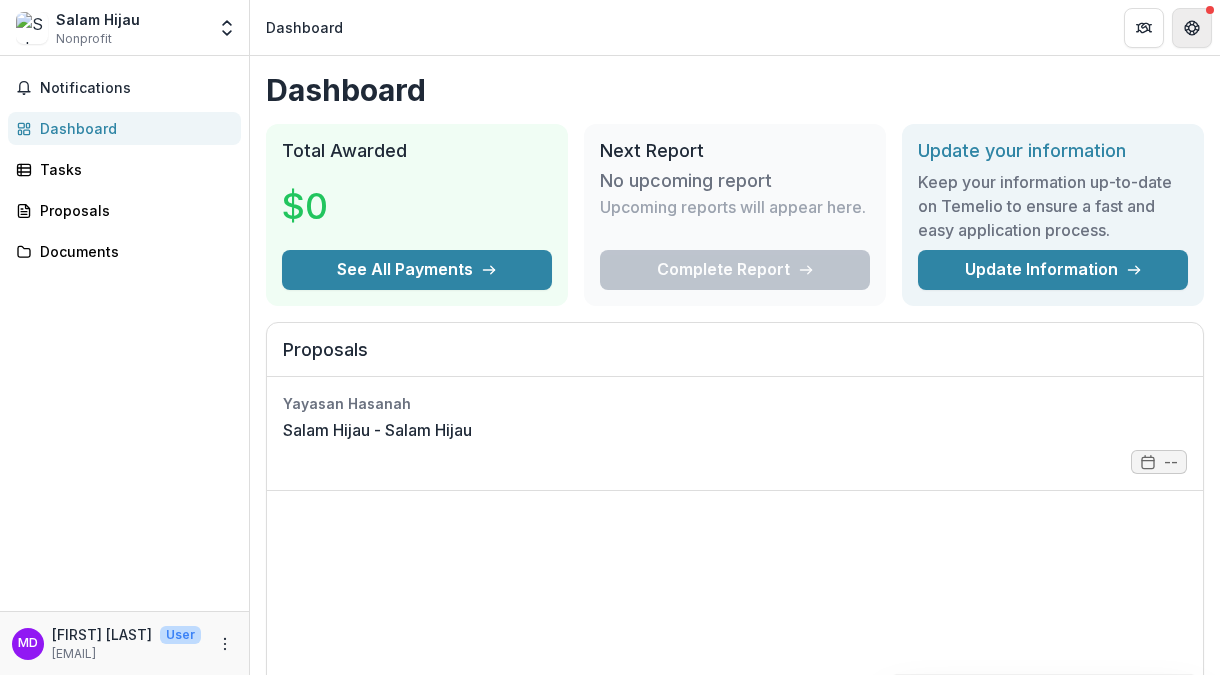 scroll, scrollTop: 0, scrollLeft: 0, axis: both 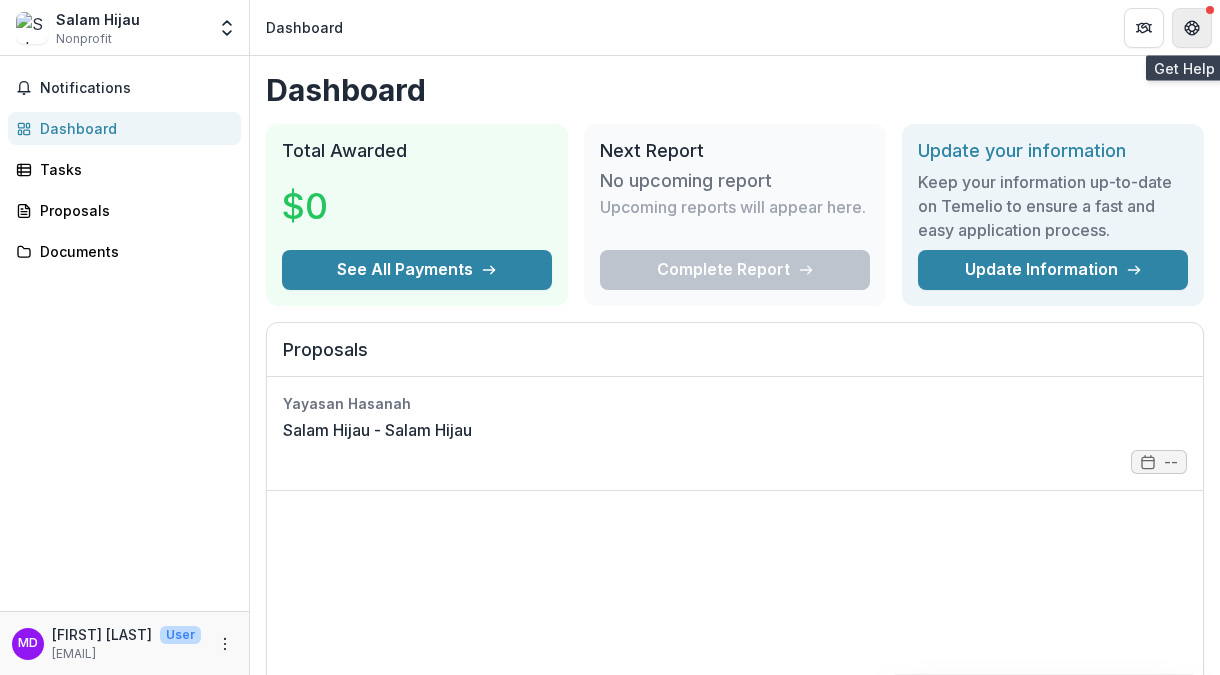 click 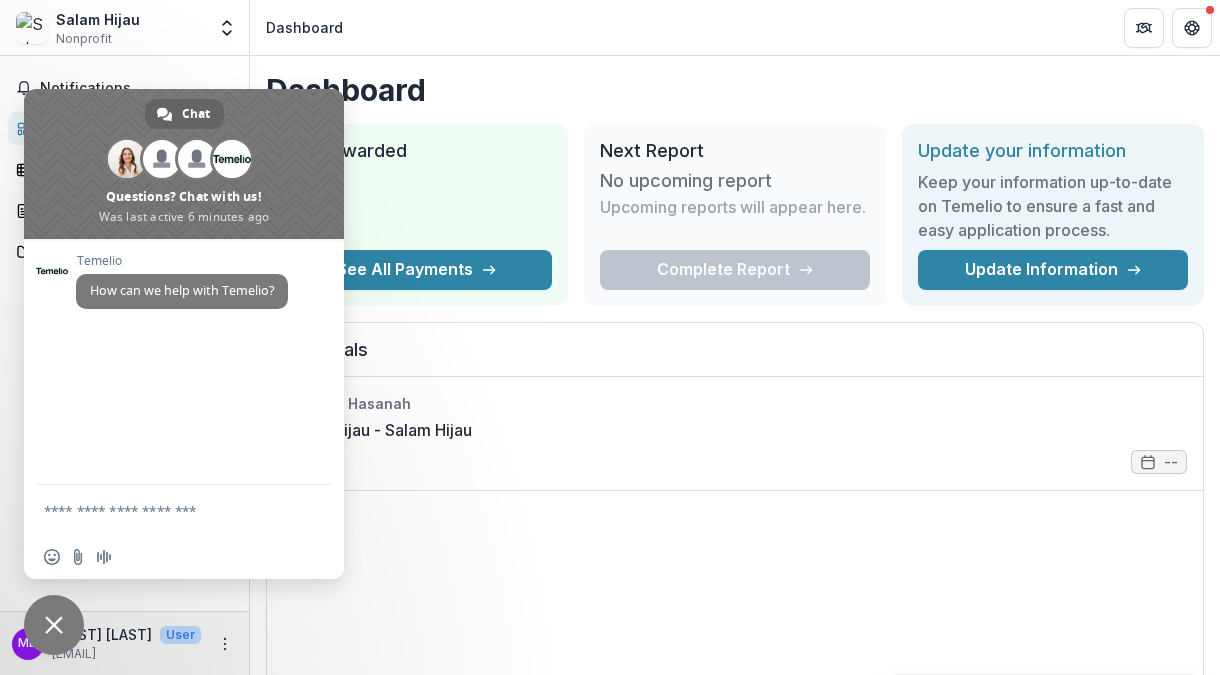 click on "Dashboard Total Awarded $0 See All Payments Next Report No upcoming report Upcoming reports will appear here. Complete Report Update your information Keep your information up-to-date on Temelio to ensure a fast and easy application process. Update Information Proposals Yayasan Hasanah Salam Hijau - Salam Hijau -- Viewing  1  of  1 View All Tasks No tasks to show Viewing  0  of  0 View All Grant Payments Grant Foundation Grant amount awarded Payment Amount Linked Contingencies Payment date Grant start date Grant end date Payment status No data available No payments to show Viewing  0  payments" at bounding box center [735, 891] 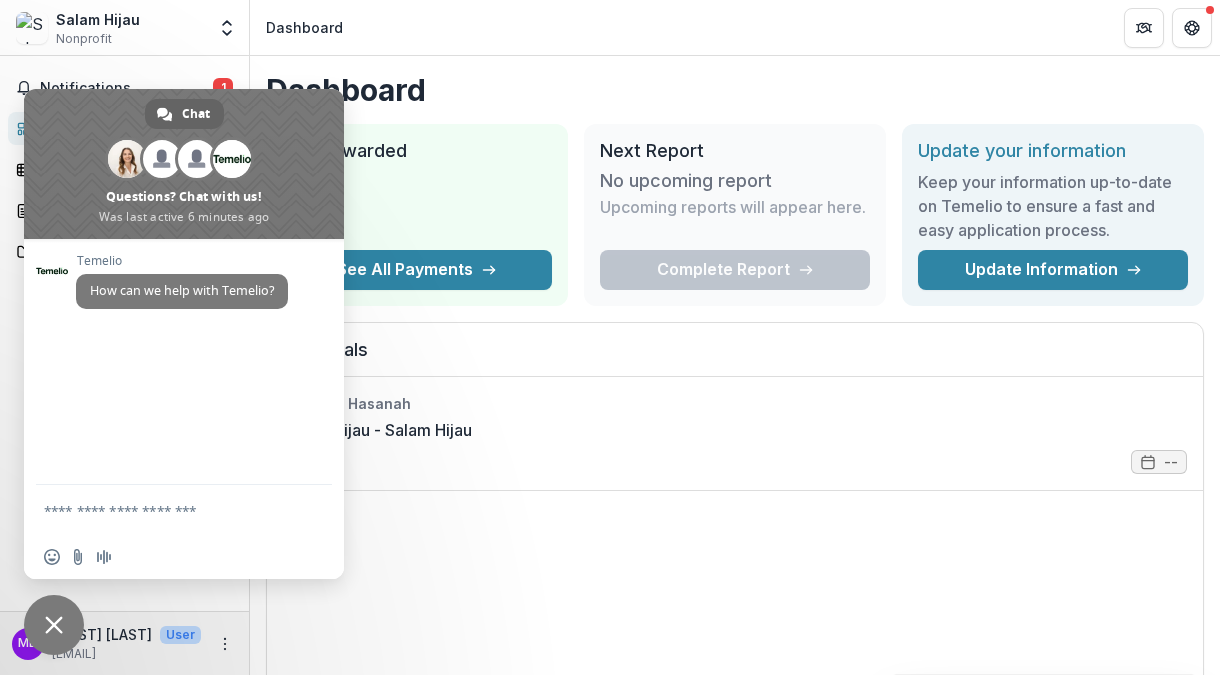 click at bounding box center [184, 164] 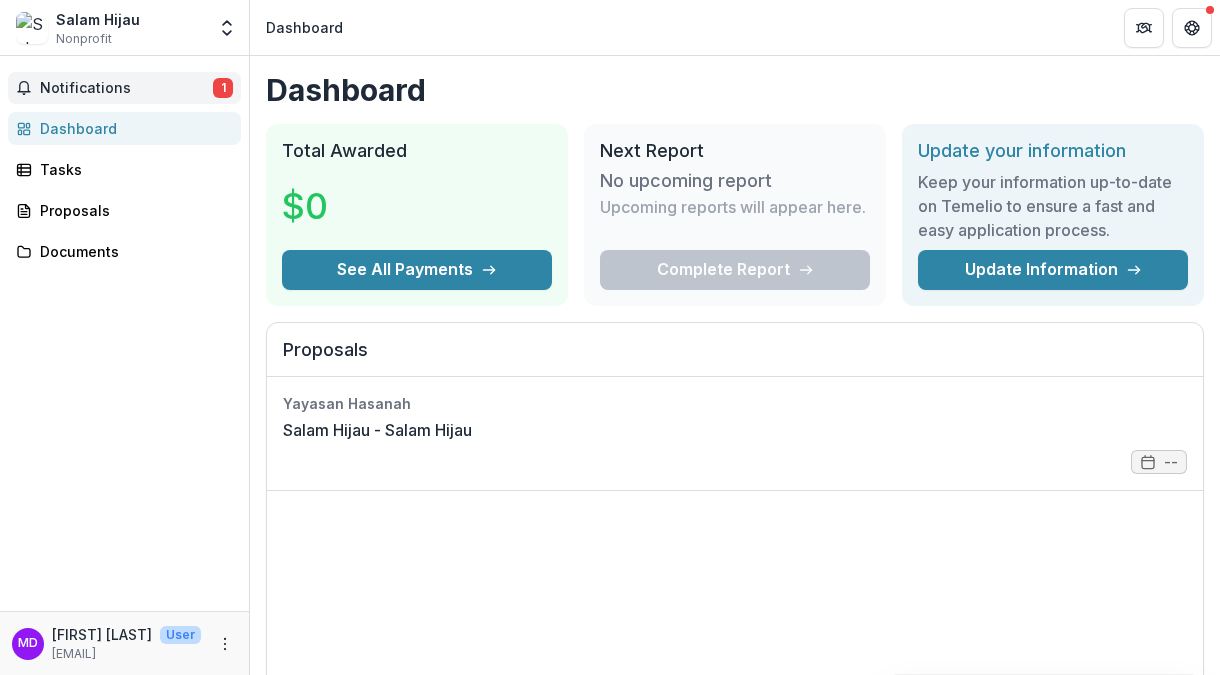 click on "Notifications 1" at bounding box center (124, 88) 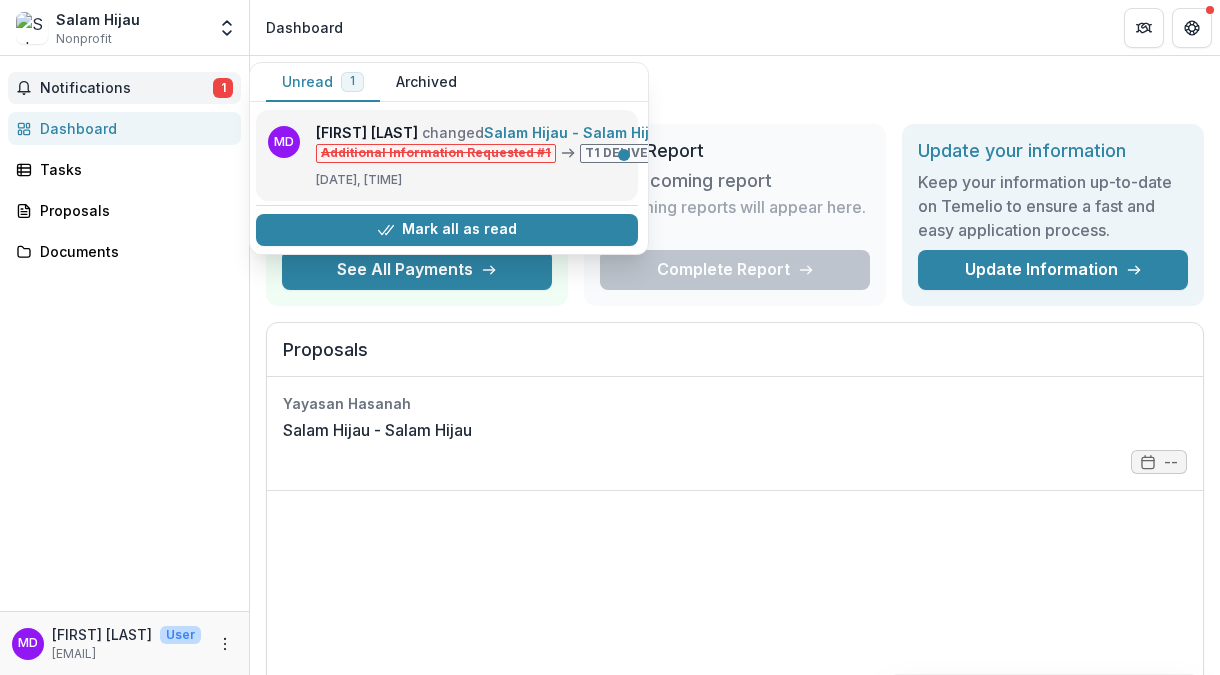 scroll, scrollTop: 0, scrollLeft: 2, axis: horizontal 